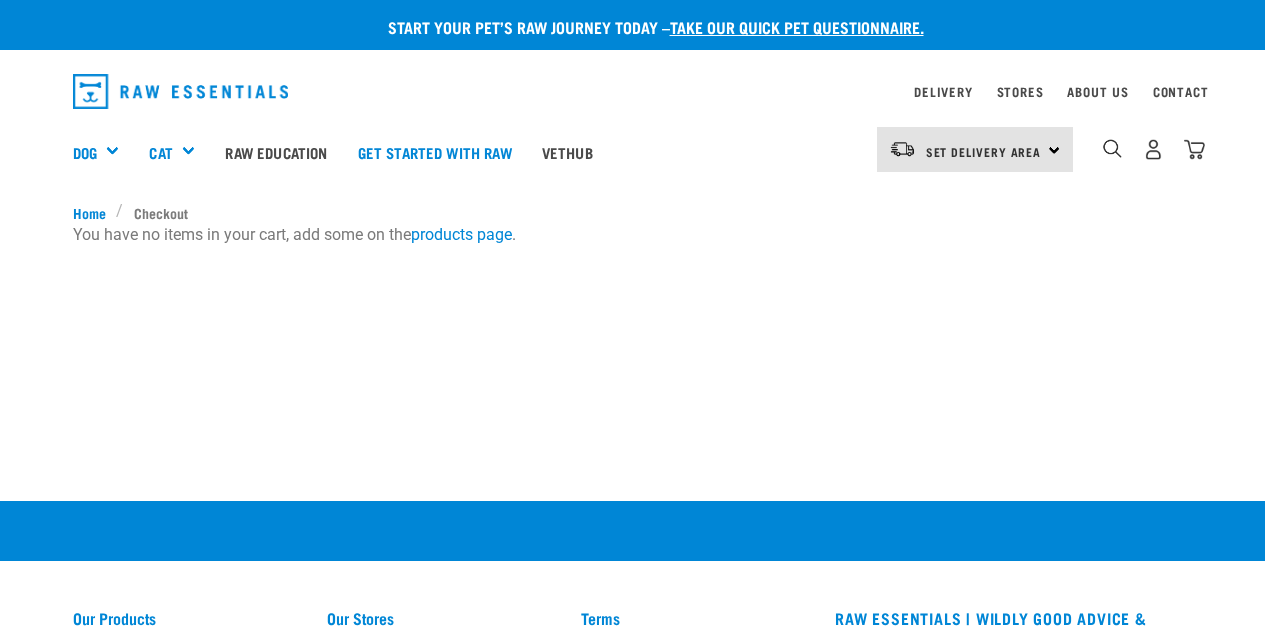 scroll, scrollTop: 0, scrollLeft: 0, axis: both 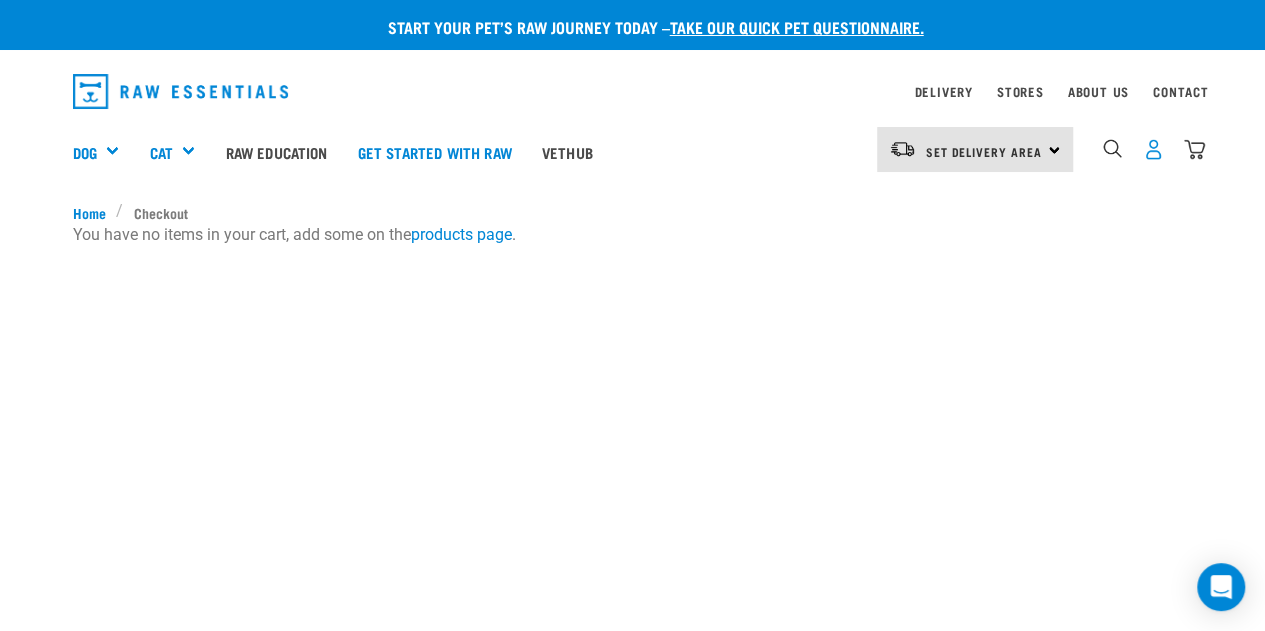 click at bounding box center (1153, 149) 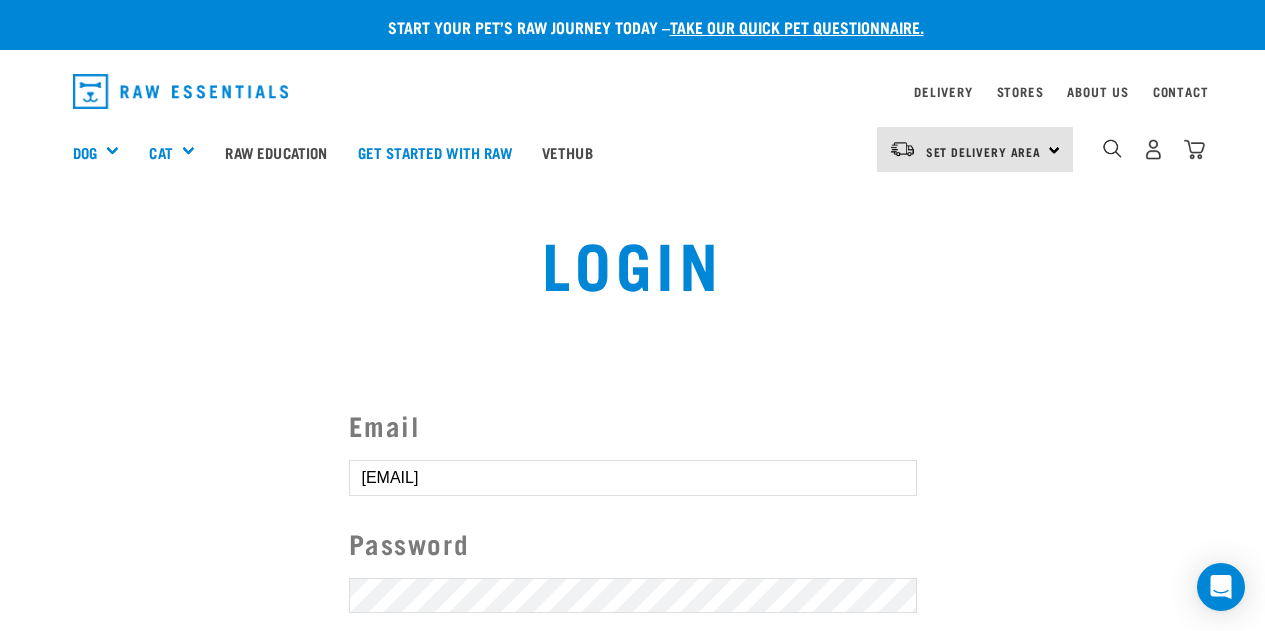 scroll, scrollTop: 0, scrollLeft: 0, axis: both 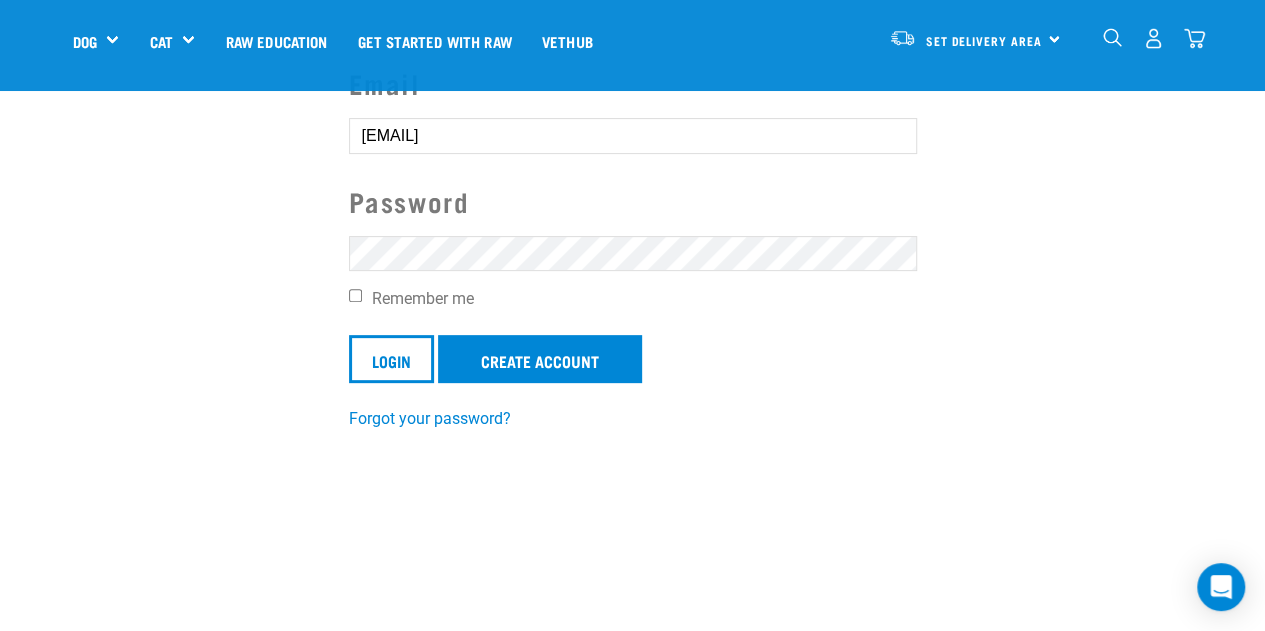 click on "Login" at bounding box center (391, 359) 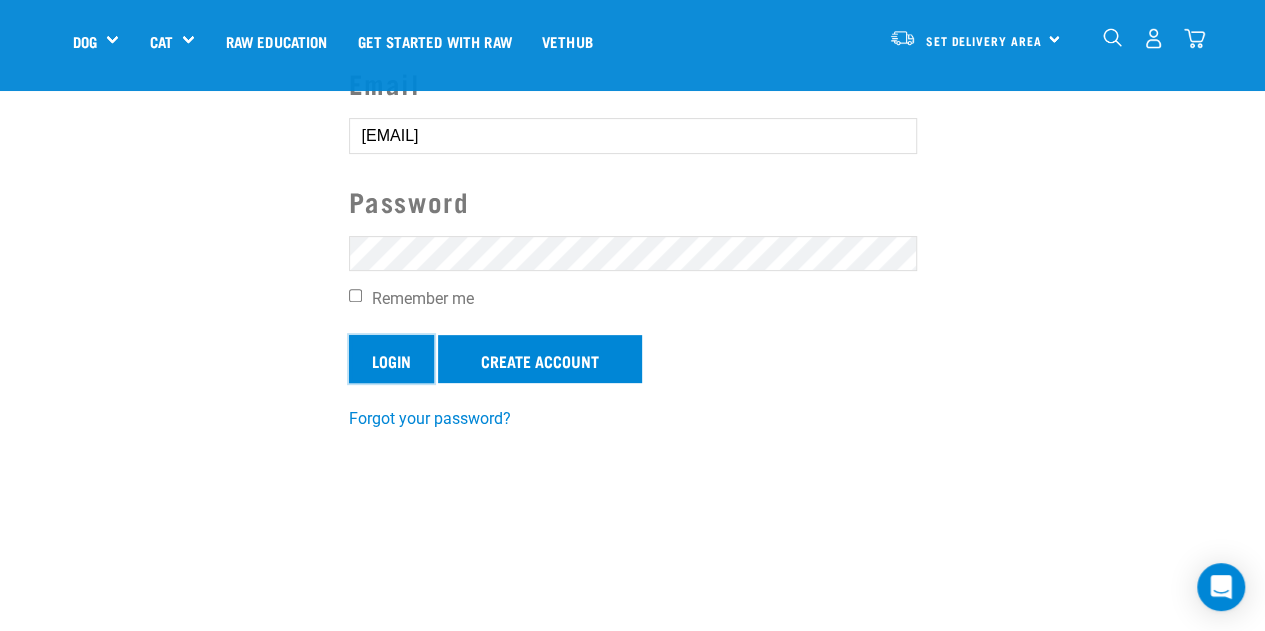 click on "Login" at bounding box center [391, 359] 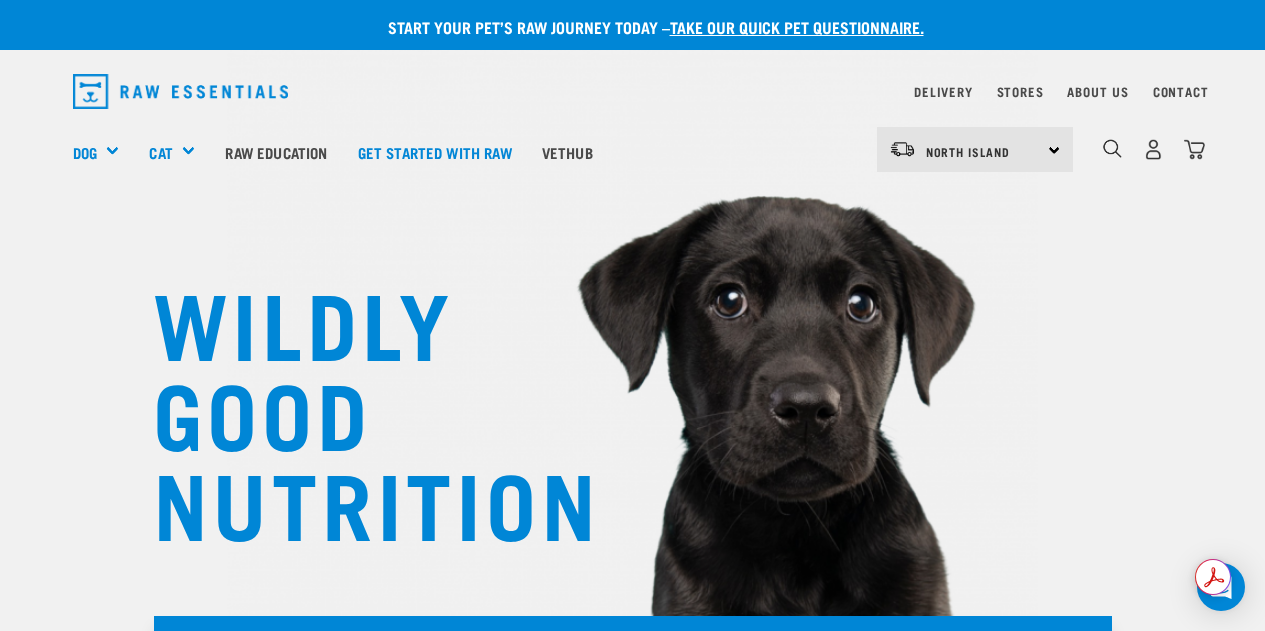scroll, scrollTop: 0, scrollLeft: 0, axis: both 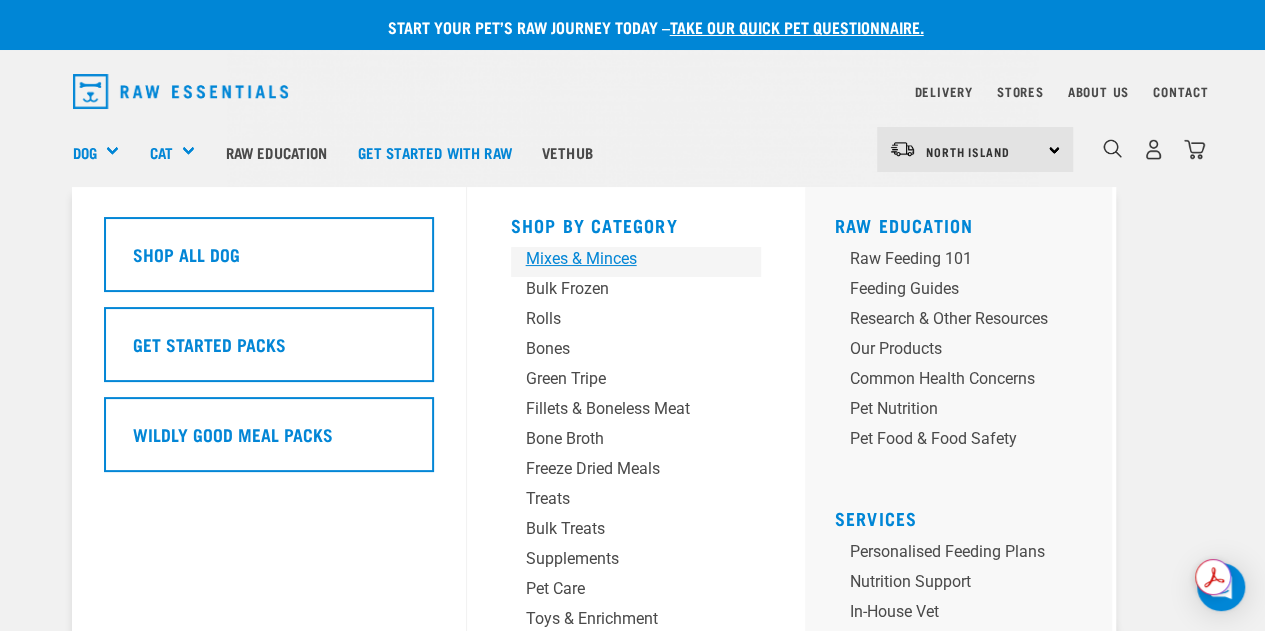 click on "Mixes & Minces" at bounding box center (619, 259) 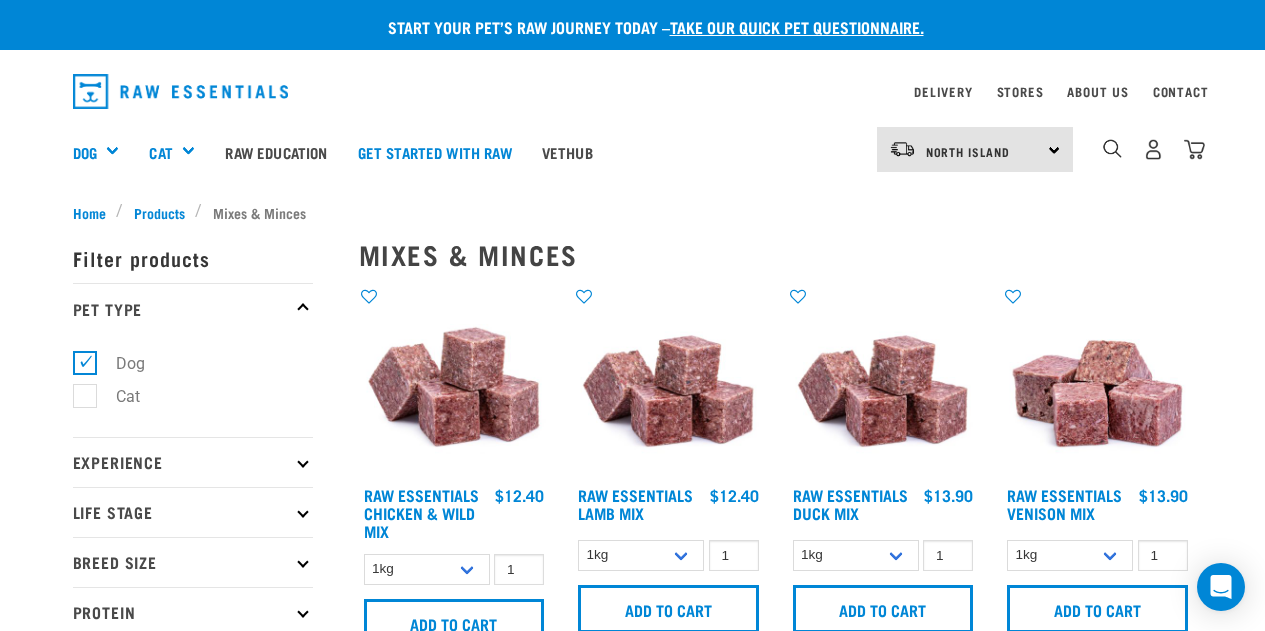 scroll, scrollTop: 0, scrollLeft: 0, axis: both 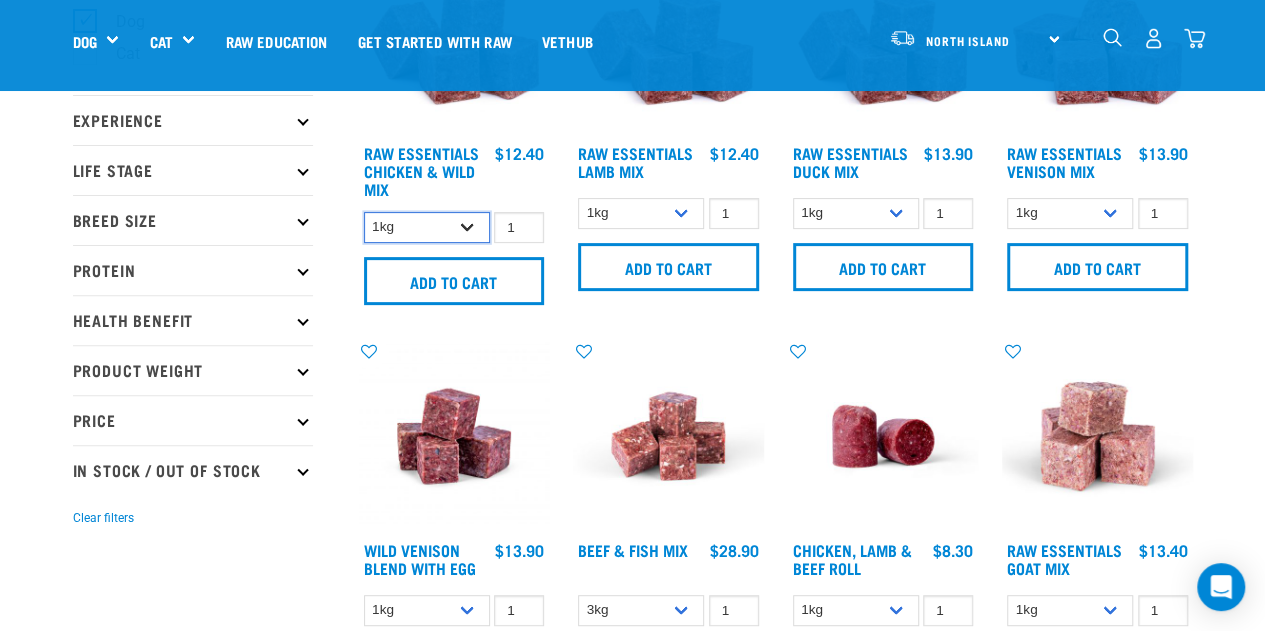click on "1kg
3kg
Bulk (10kg)" at bounding box center [427, 227] 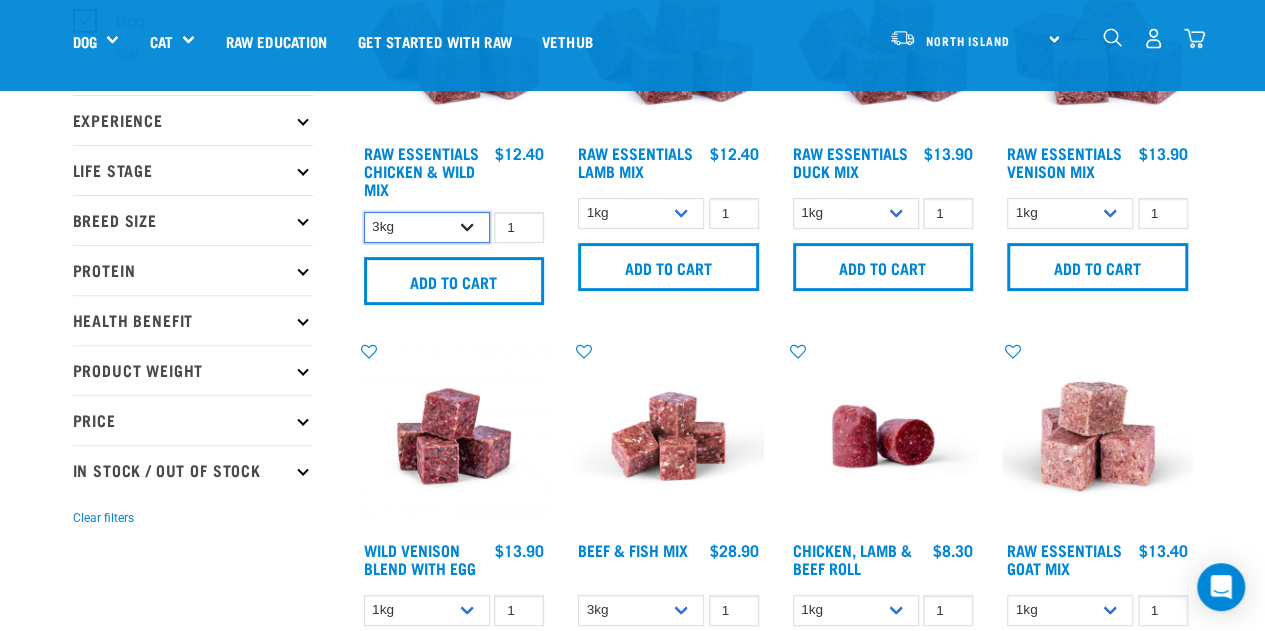 click on "1kg
3kg
Bulk (10kg)" at bounding box center [427, 227] 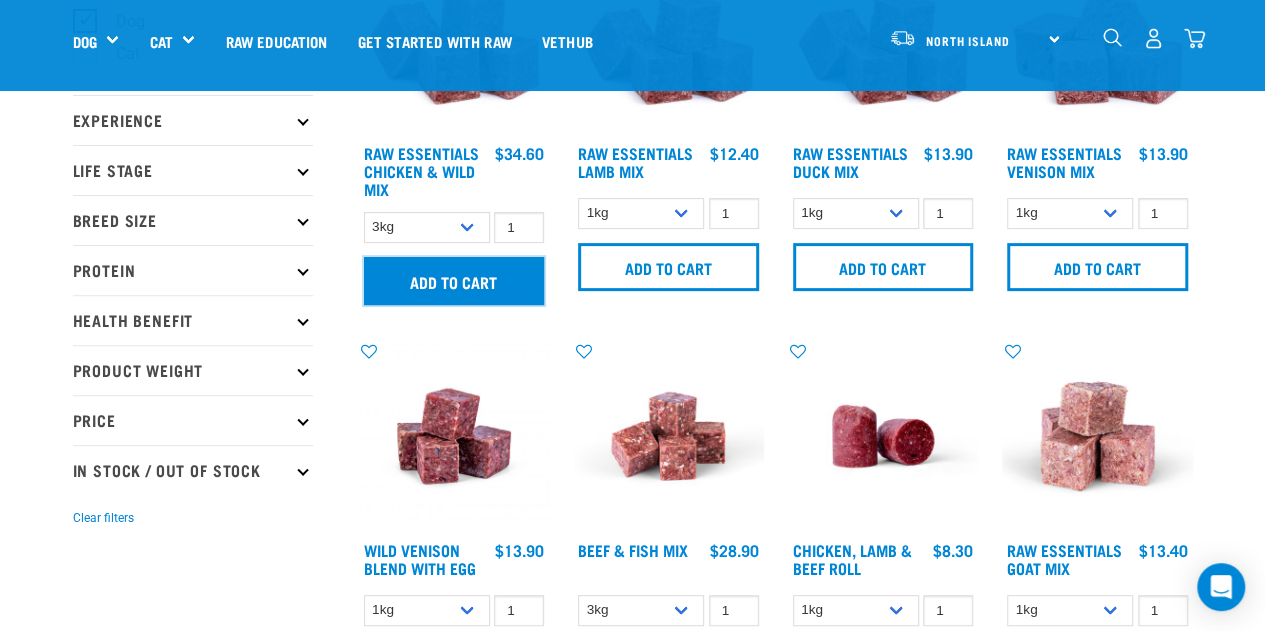 click on "Add to cart" at bounding box center (454, 281) 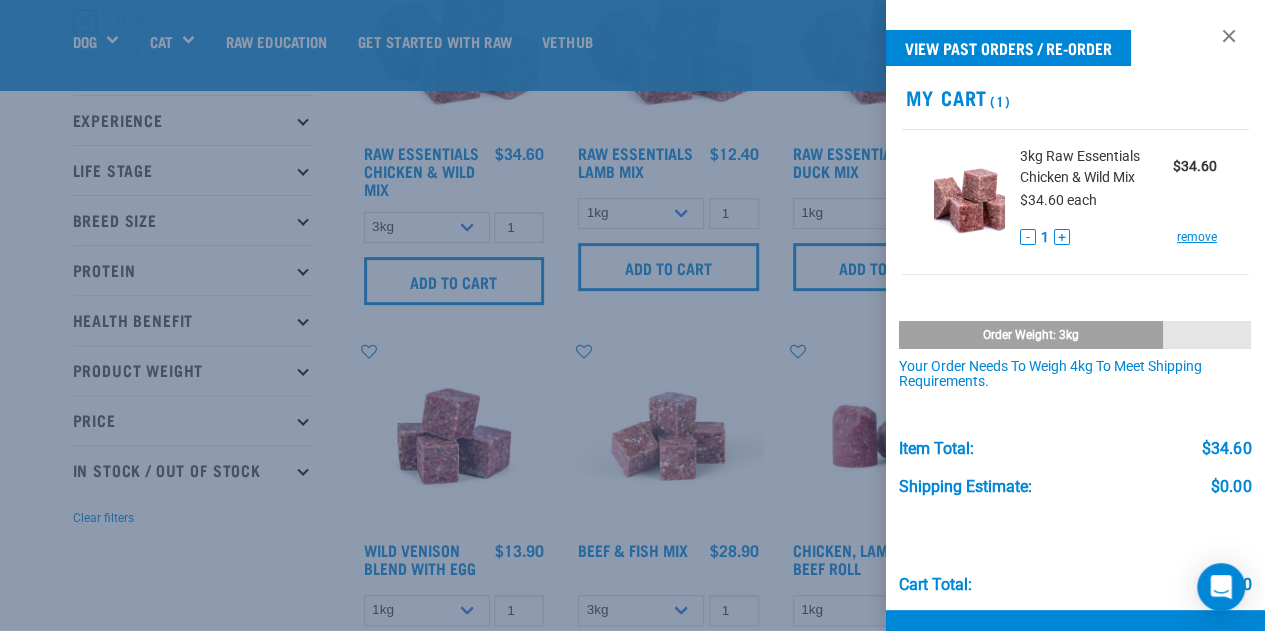 click at bounding box center [632, 315] 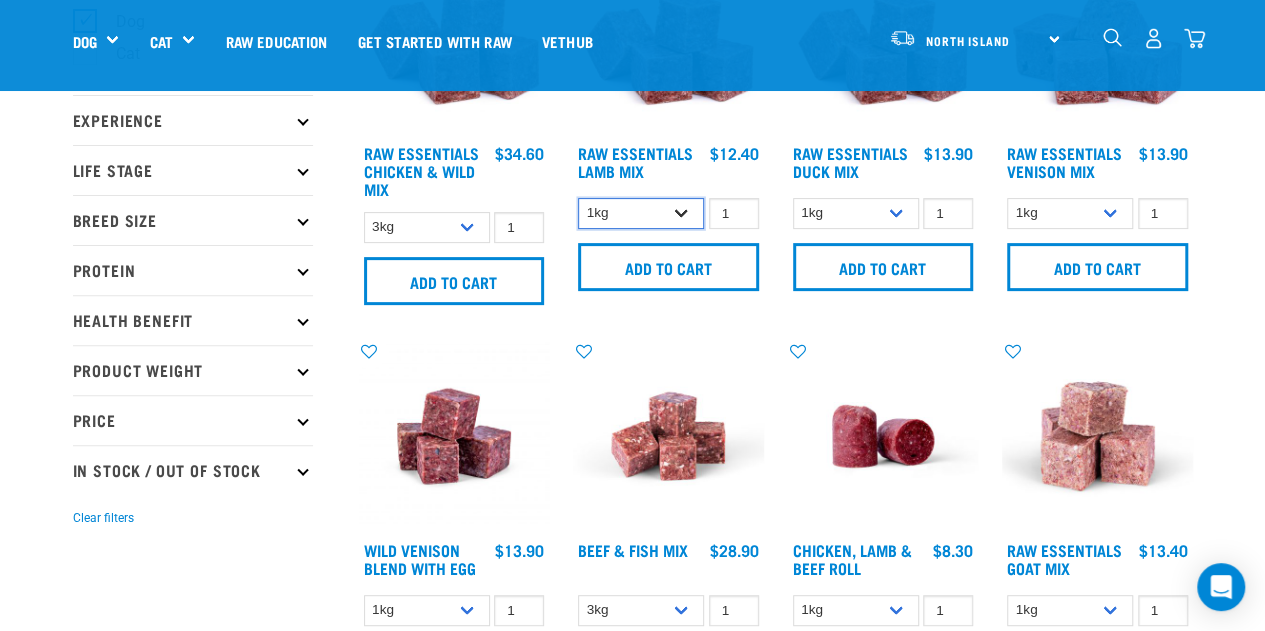 click on "1kg
3kg
Bulk (10kg)" at bounding box center (641, 213) 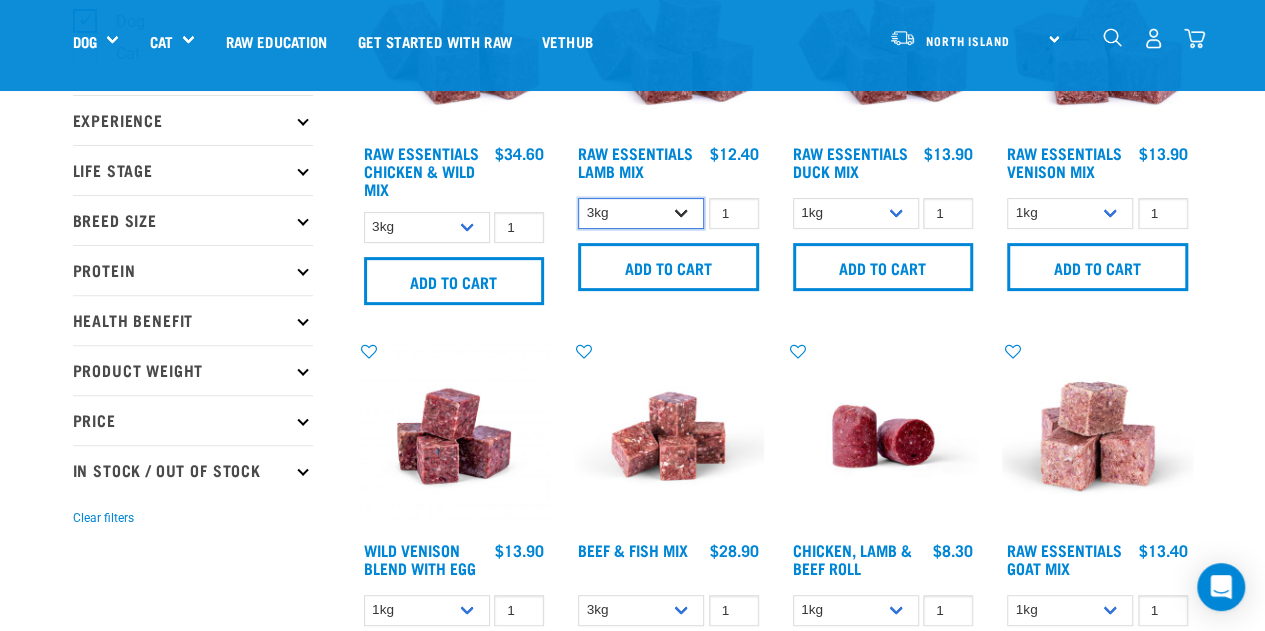 click on "1kg
3kg
Bulk (10kg)" at bounding box center [641, 213] 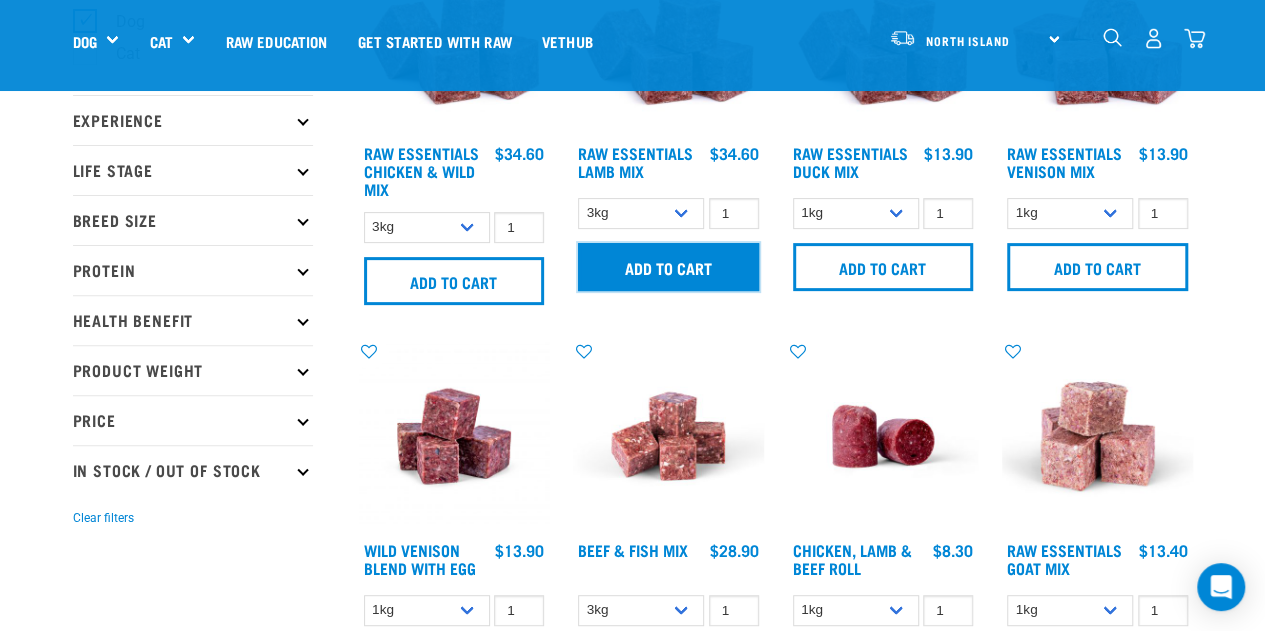 click on "Add to cart" at bounding box center (668, 267) 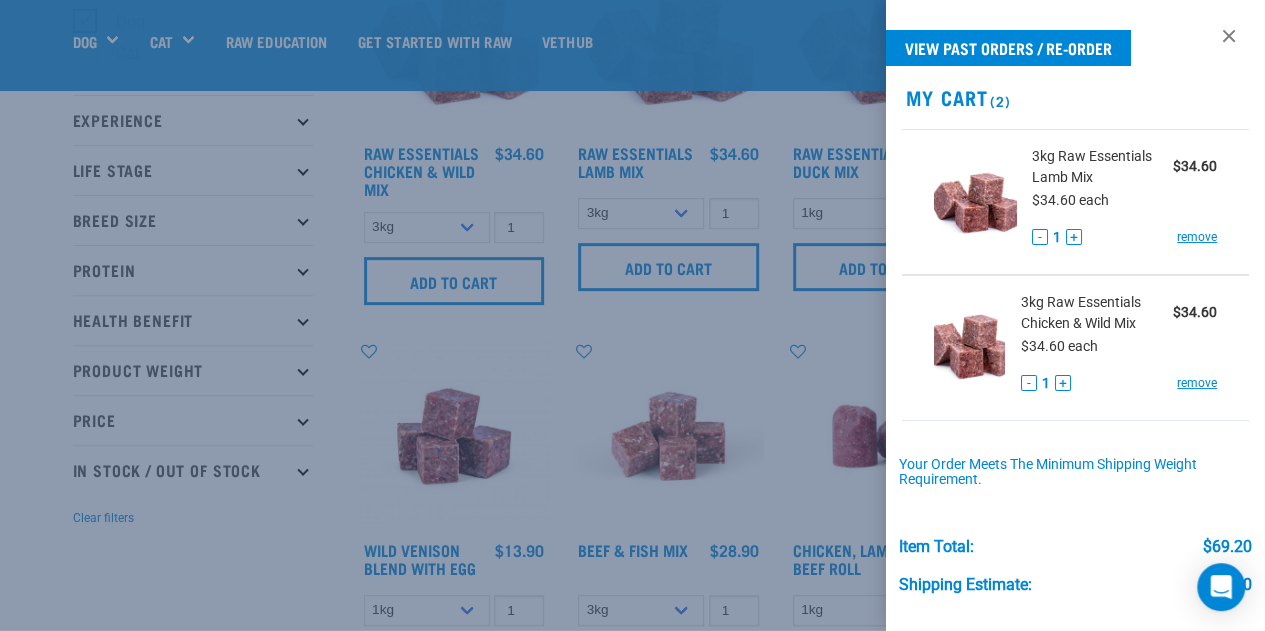 click at bounding box center (632, 315) 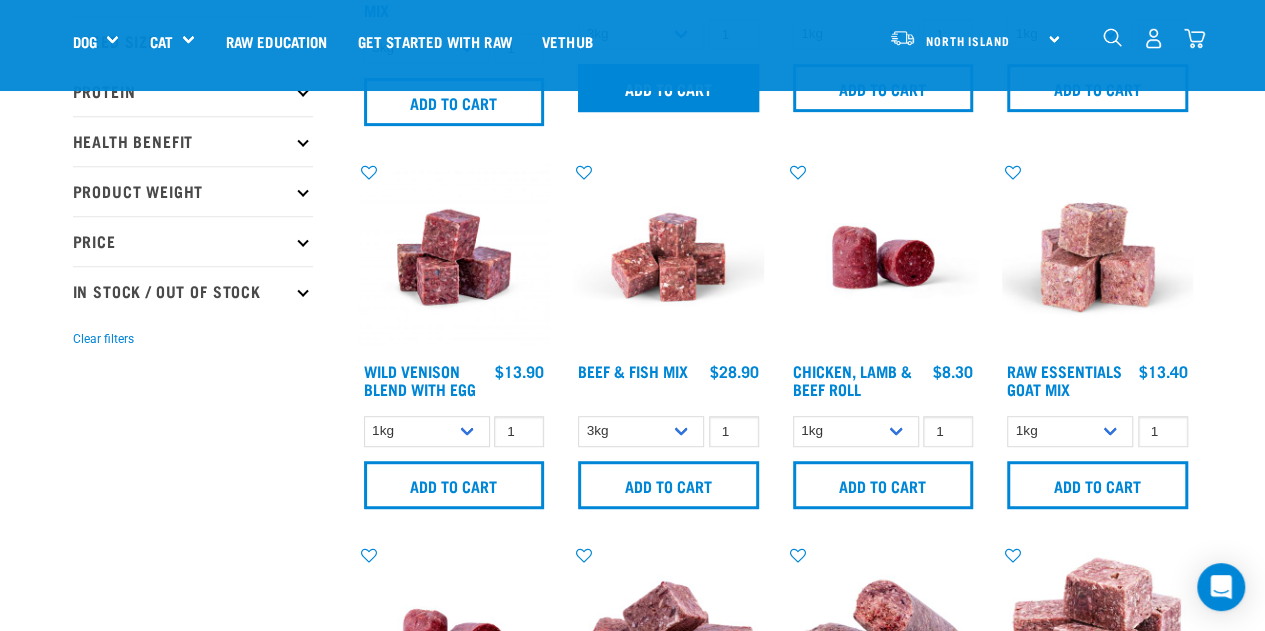 scroll, scrollTop: 500, scrollLeft: 0, axis: vertical 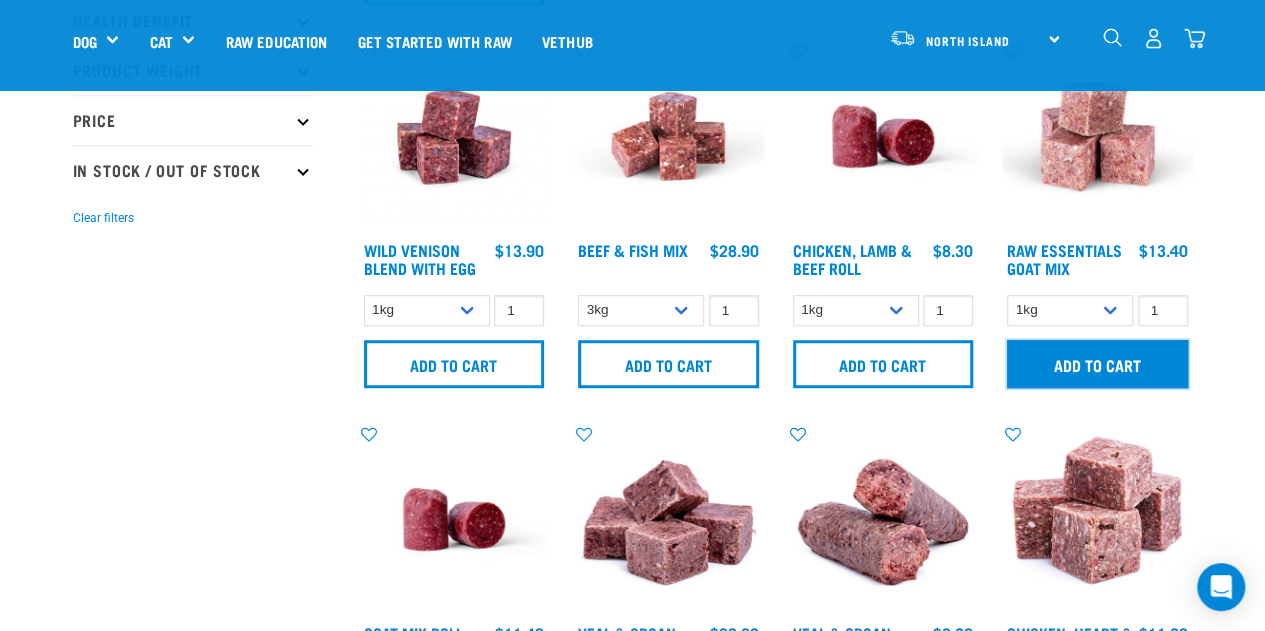 click on "Add to cart" at bounding box center [1097, 364] 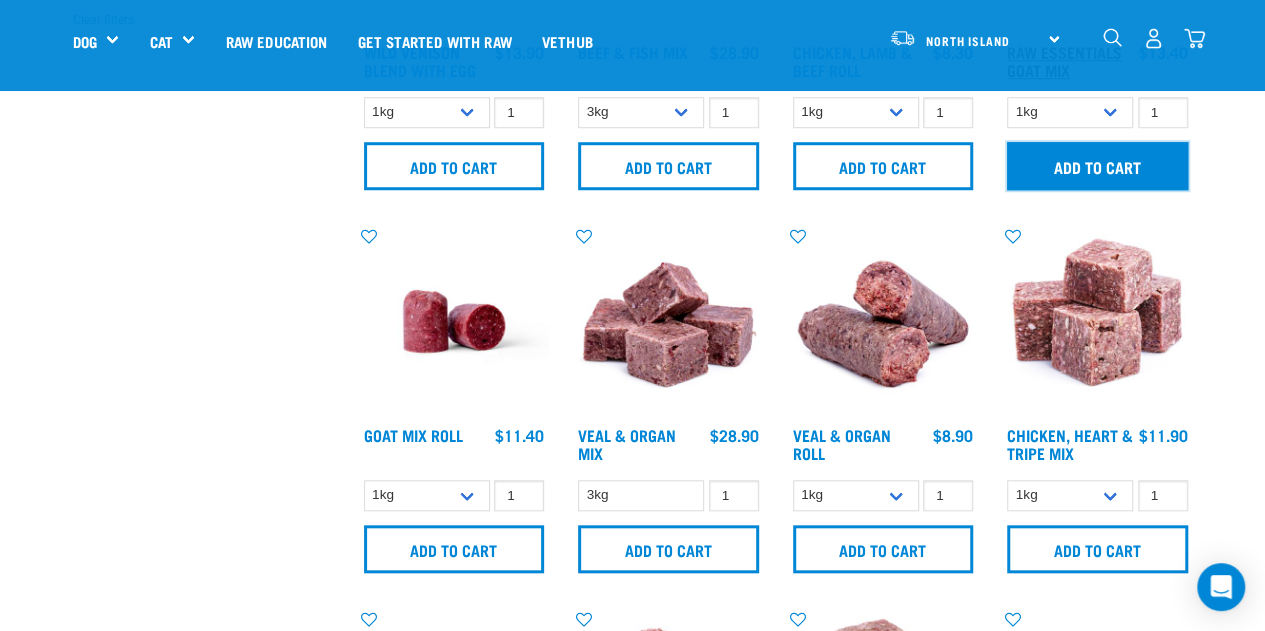 scroll, scrollTop: 700, scrollLeft: 0, axis: vertical 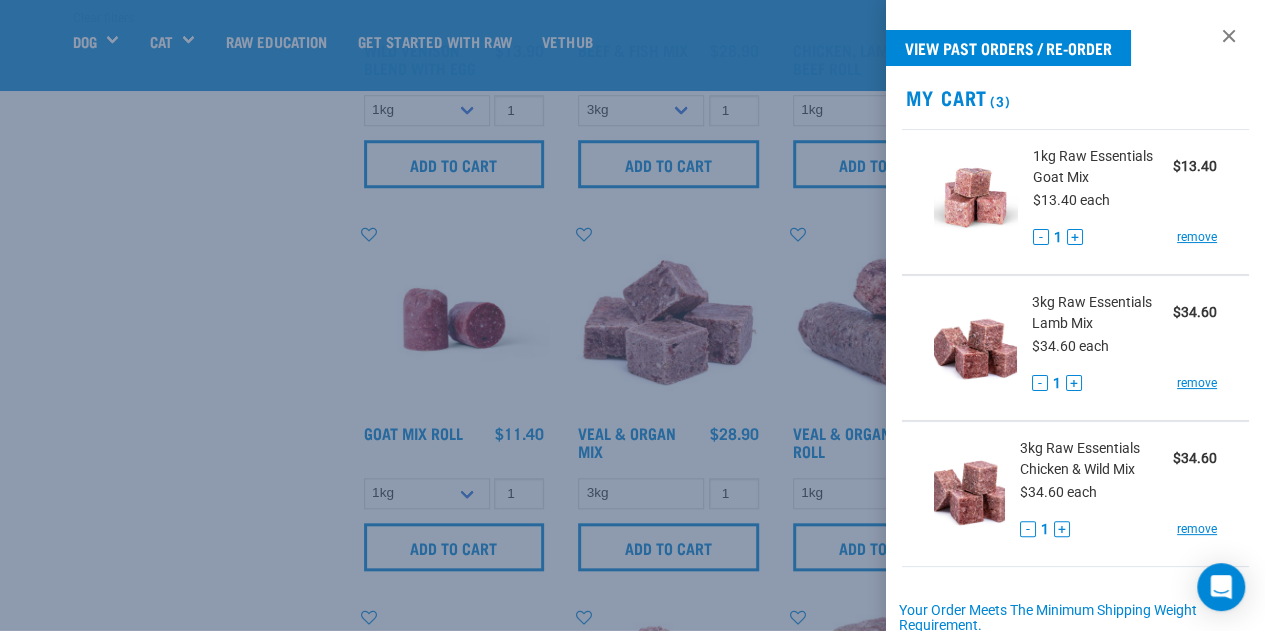 click at bounding box center (632, 315) 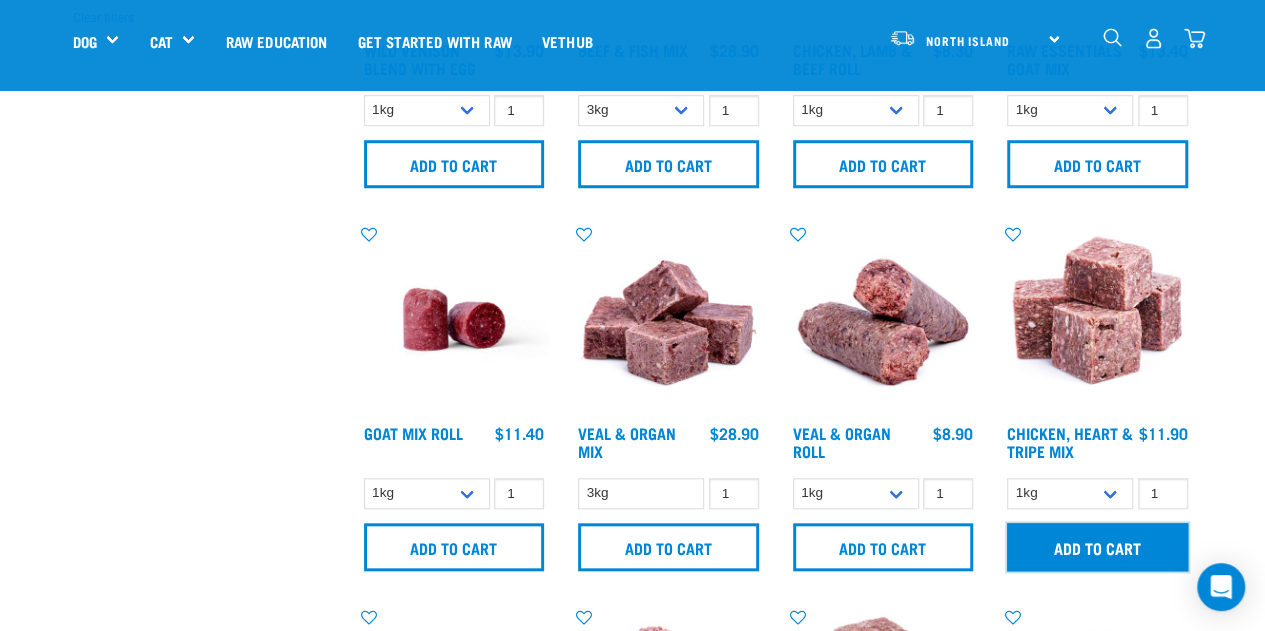 click on "Add to cart" at bounding box center (1097, 547) 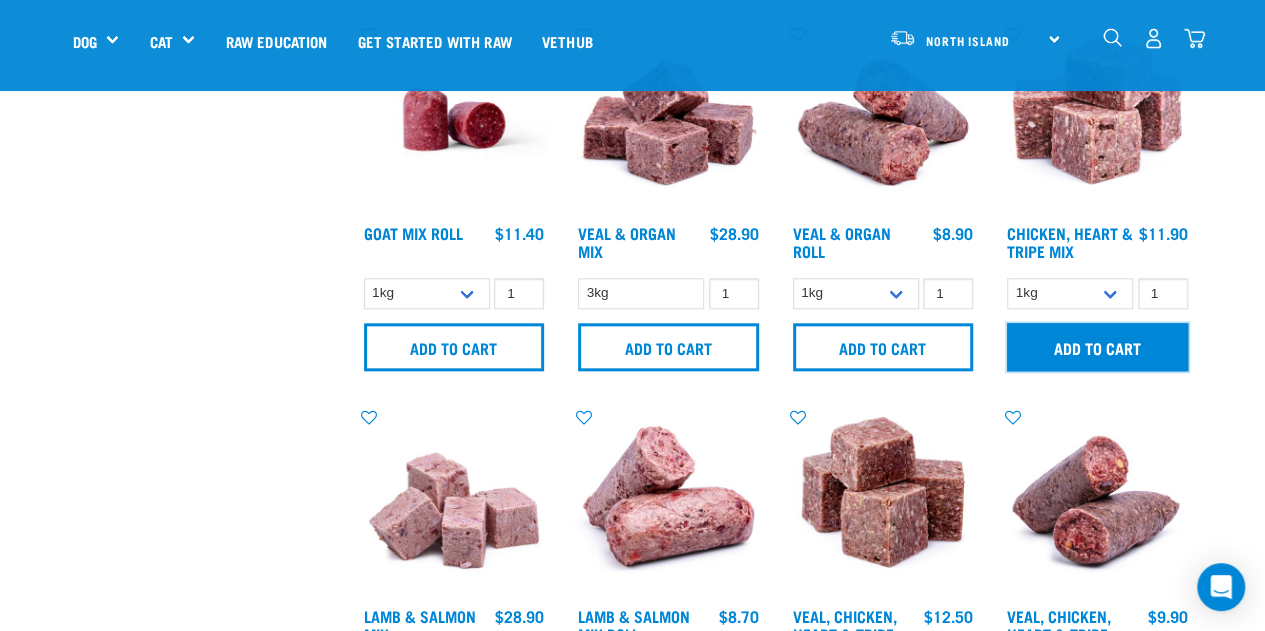 scroll, scrollTop: 1100, scrollLeft: 0, axis: vertical 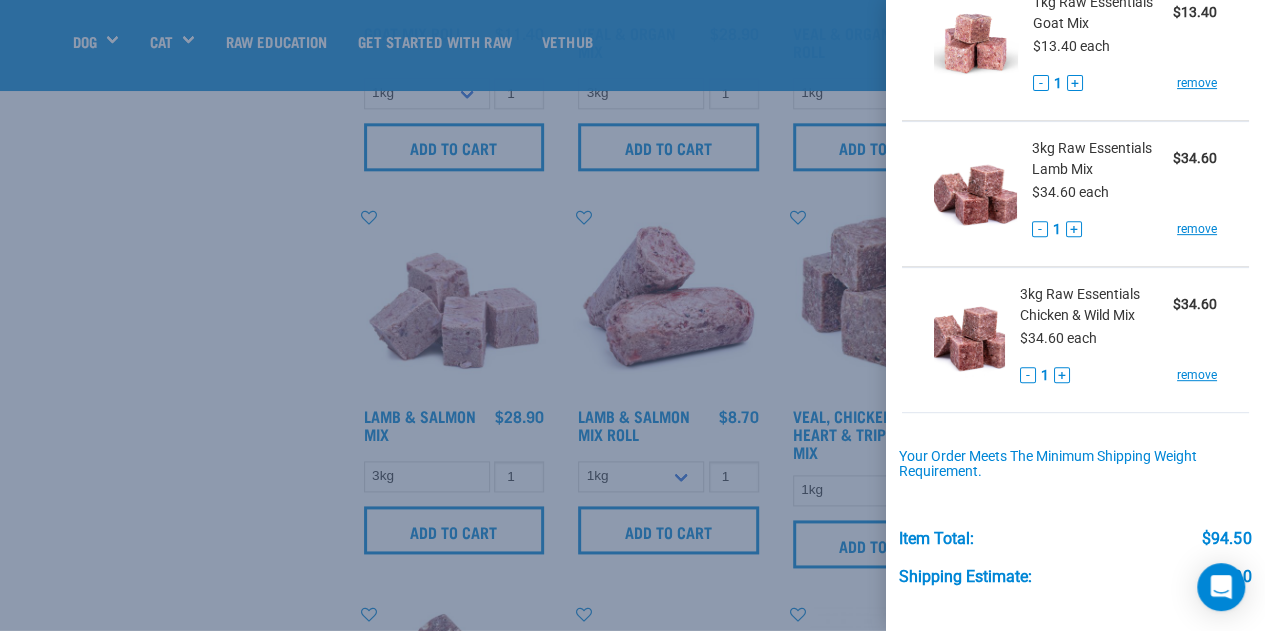 click at bounding box center (632, 315) 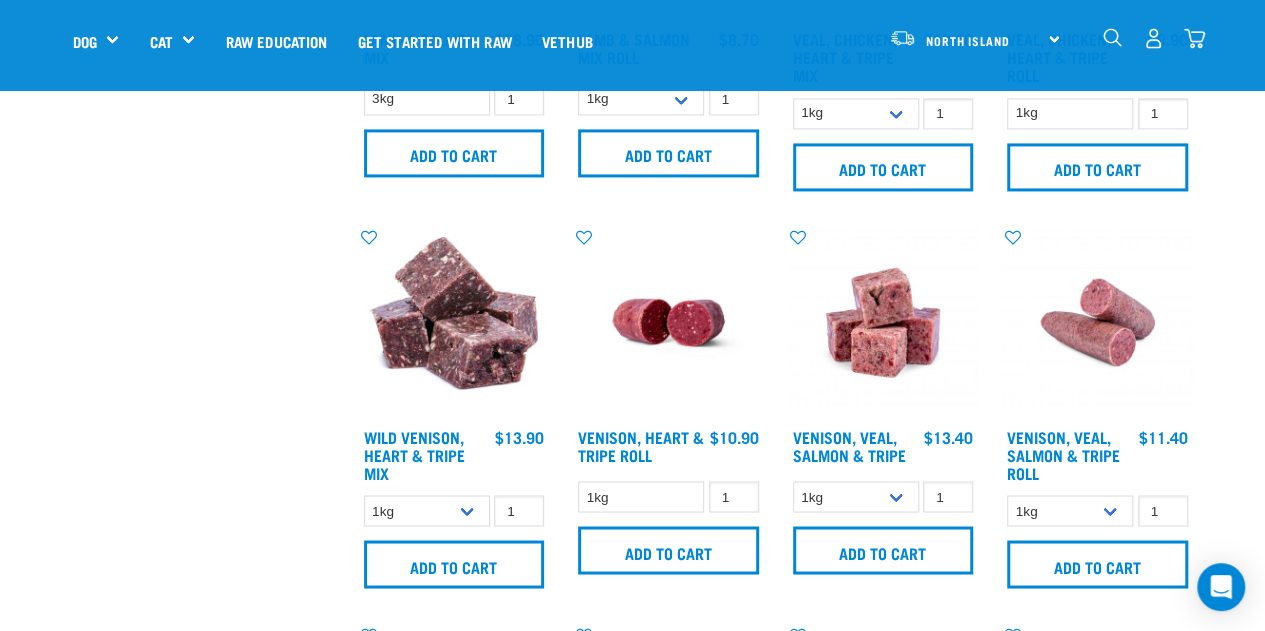 scroll, scrollTop: 1500, scrollLeft: 0, axis: vertical 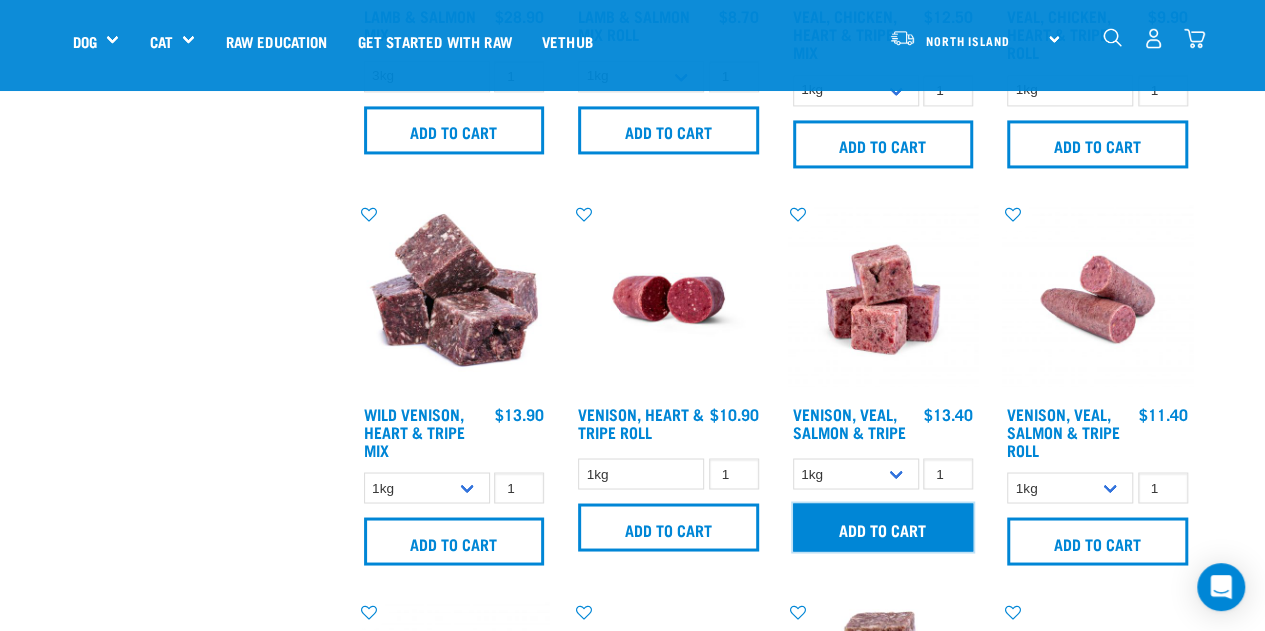 click on "Add to cart" at bounding box center [883, 527] 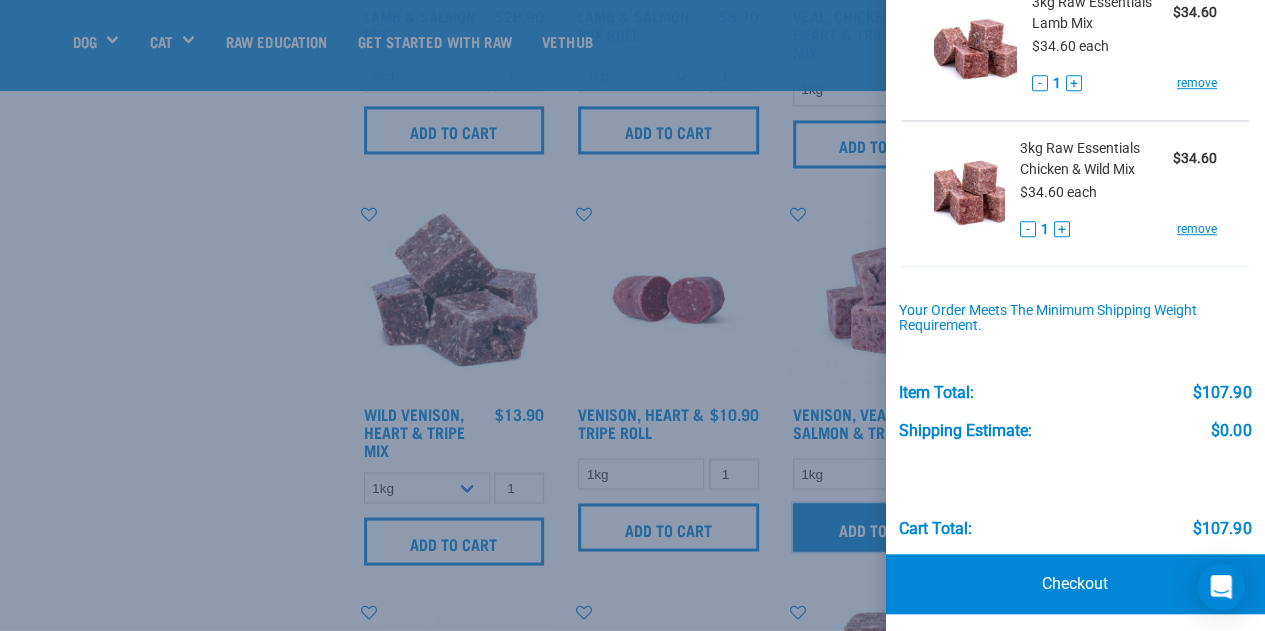 scroll, scrollTop: 595, scrollLeft: 0, axis: vertical 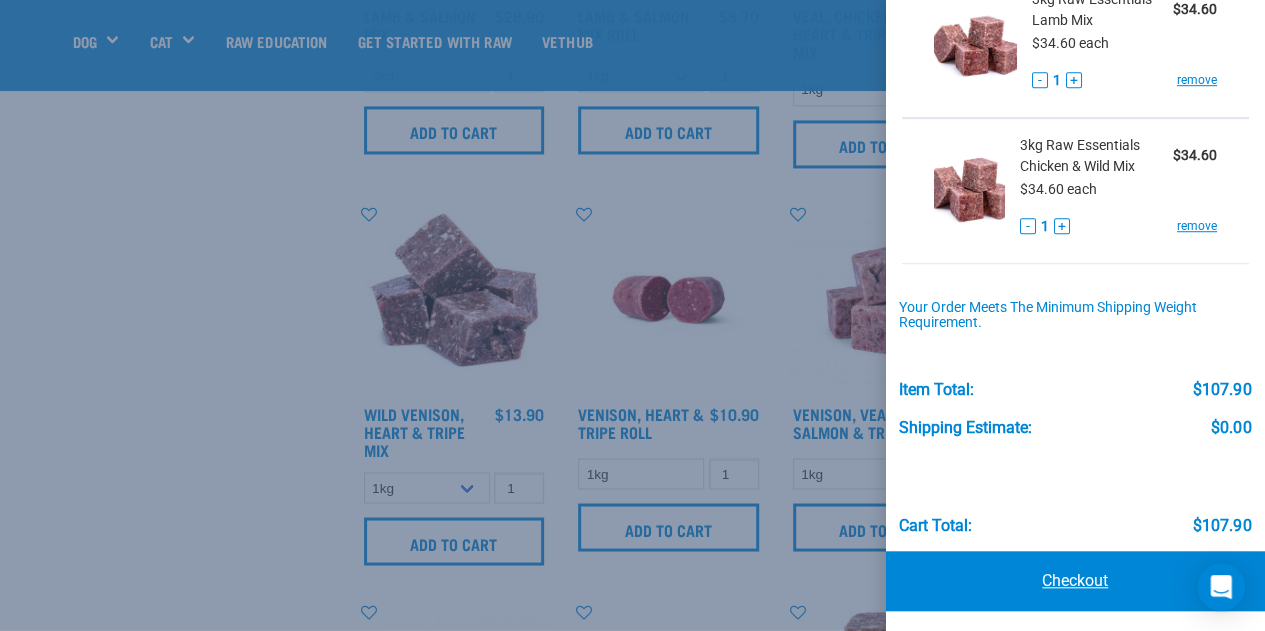 click on "Checkout" at bounding box center [1076, 581] 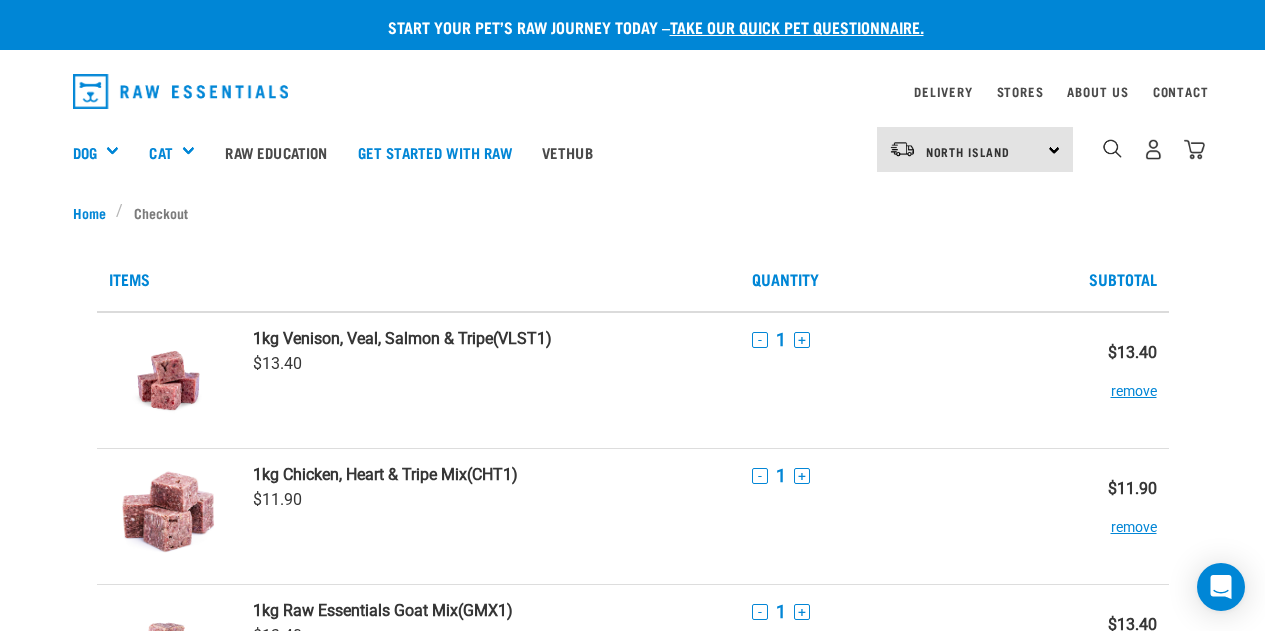 scroll, scrollTop: 0, scrollLeft: 0, axis: both 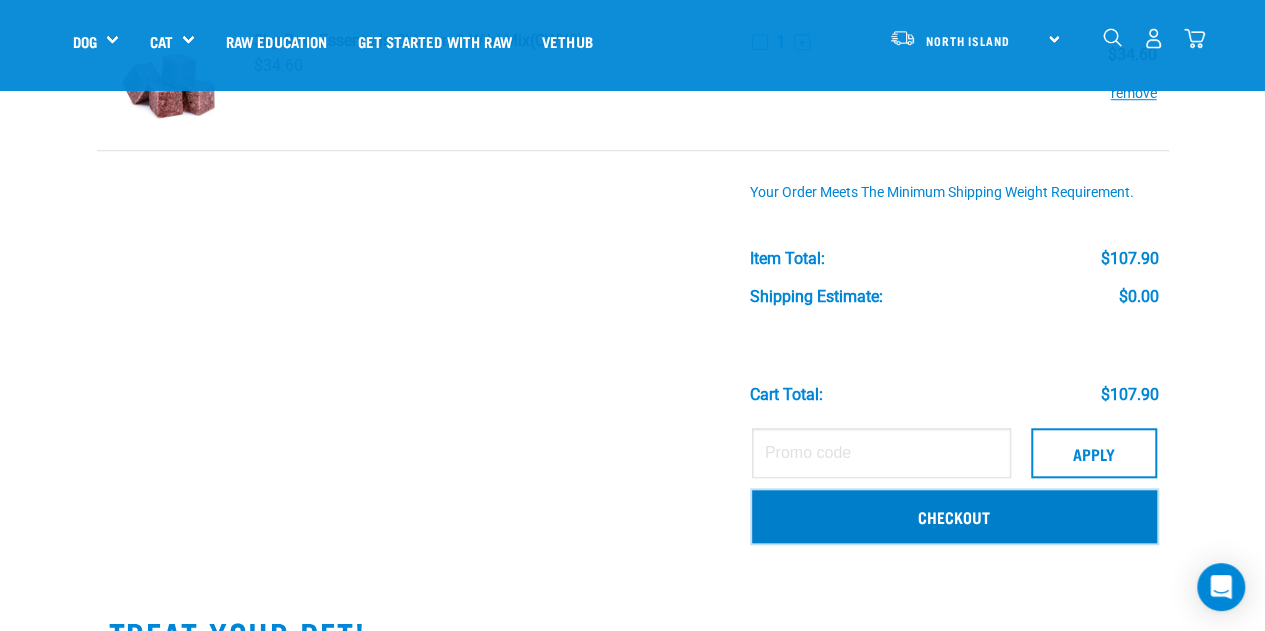 click on "Checkout" at bounding box center [954, 516] 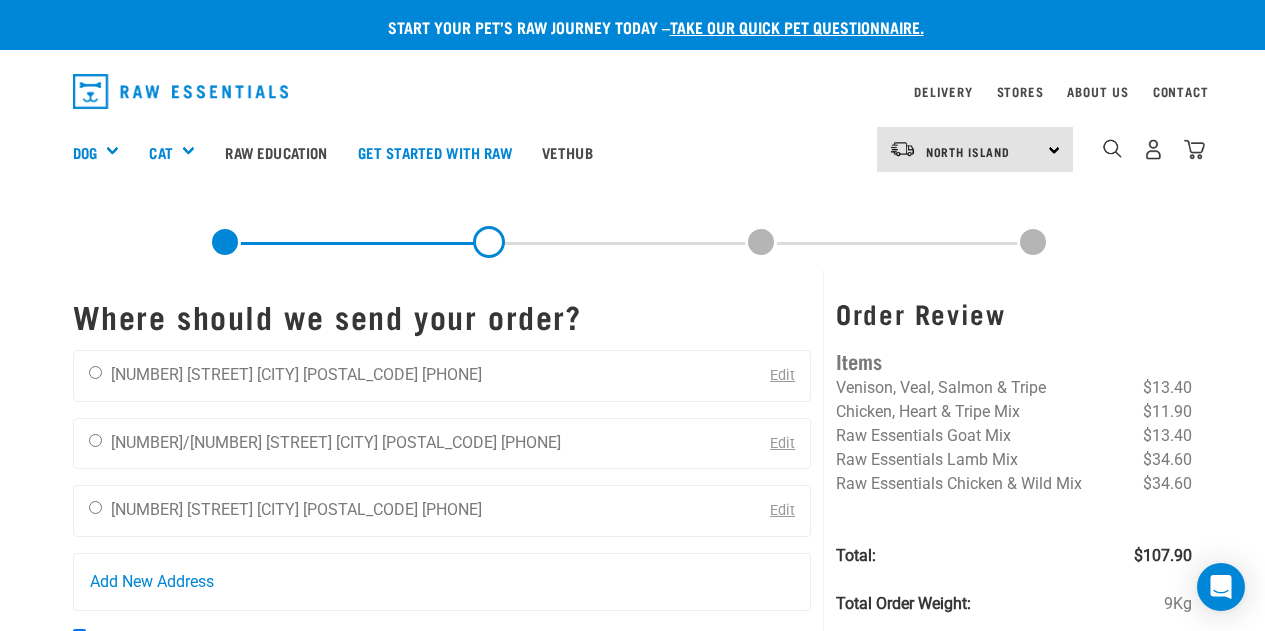 scroll, scrollTop: 0, scrollLeft: 0, axis: both 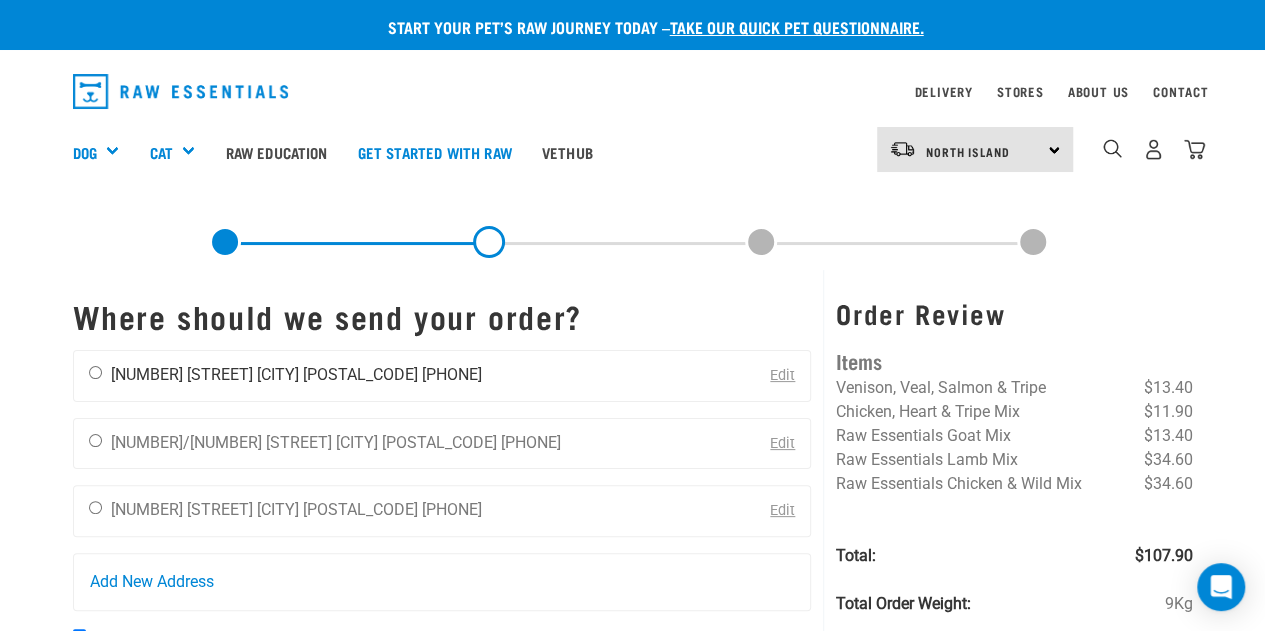 click on "Anna Hood
4 Simmonds Avenue
Auckland
1041
0220200447" at bounding box center [285, 376] 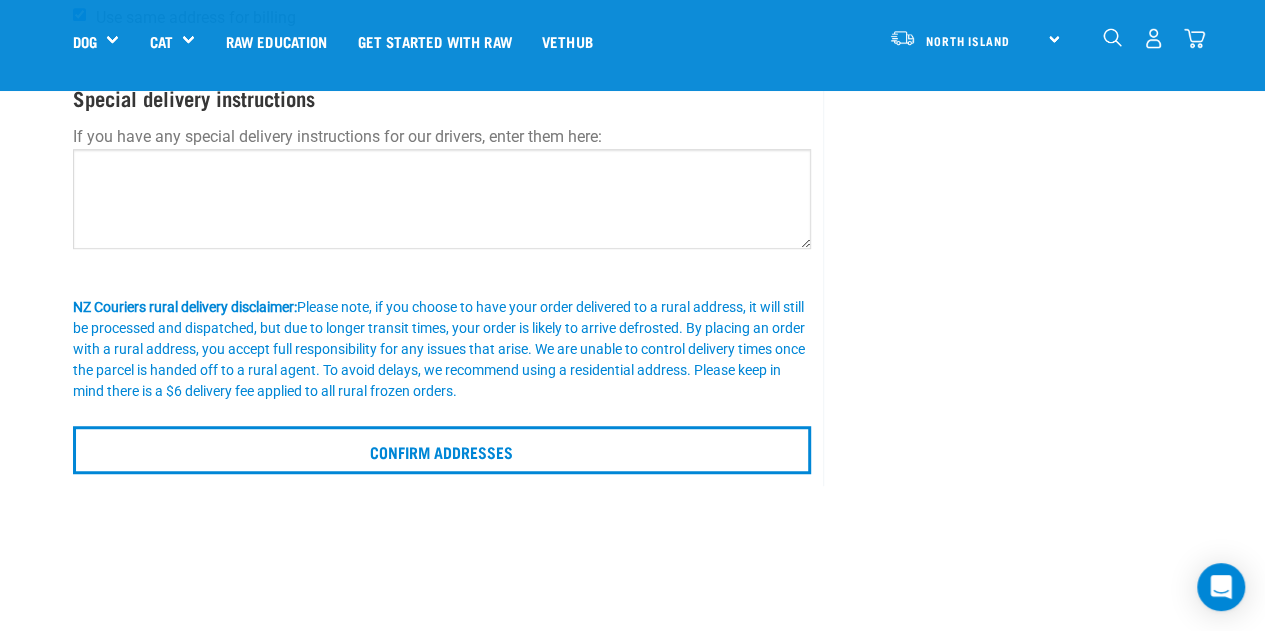 scroll, scrollTop: 600, scrollLeft: 0, axis: vertical 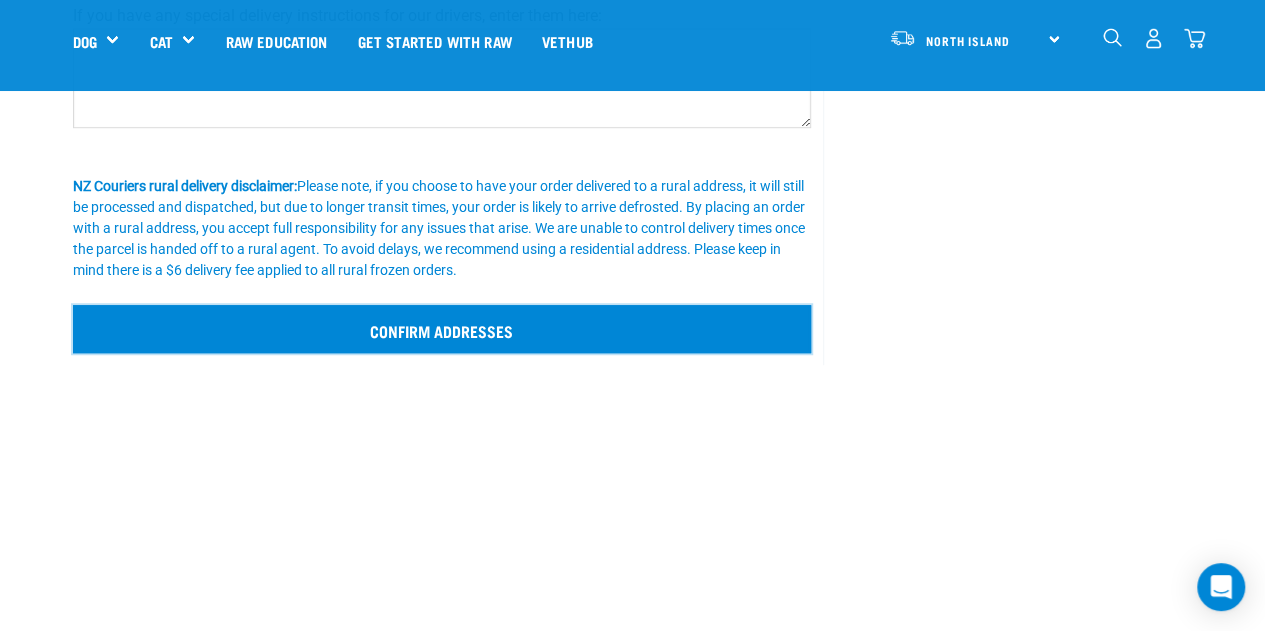 click on "Confirm addresses" at bounding box center [442, 329] 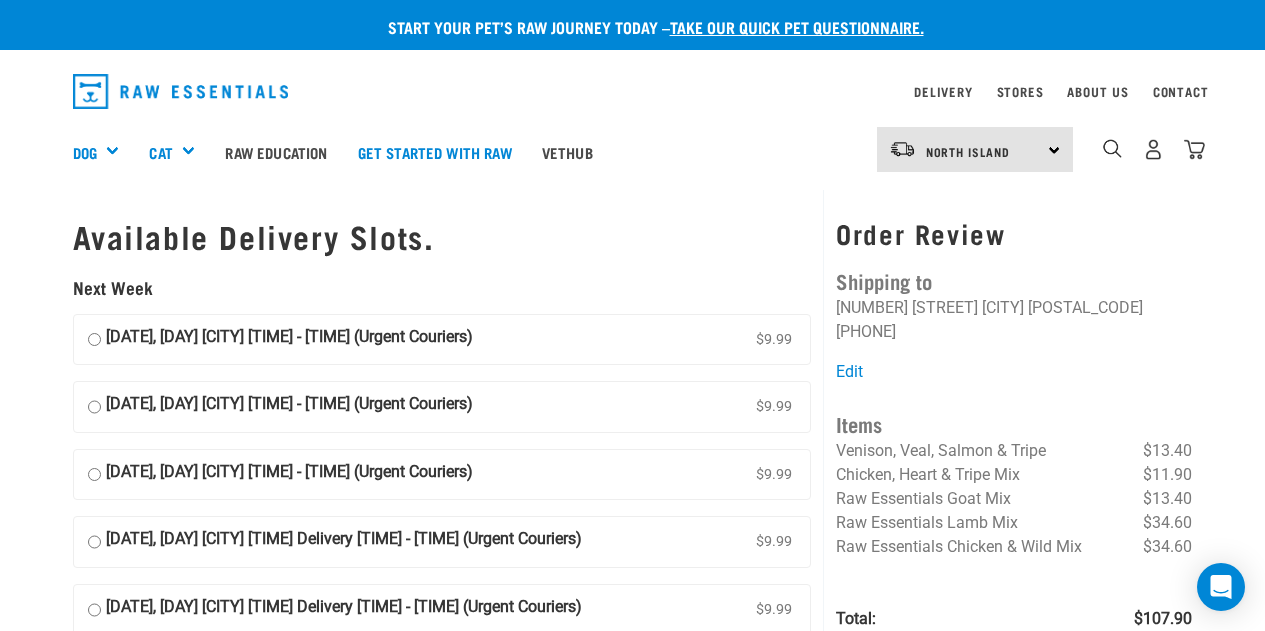 scroll, scrollTop: 0, scrollLeft: 0, axis: both 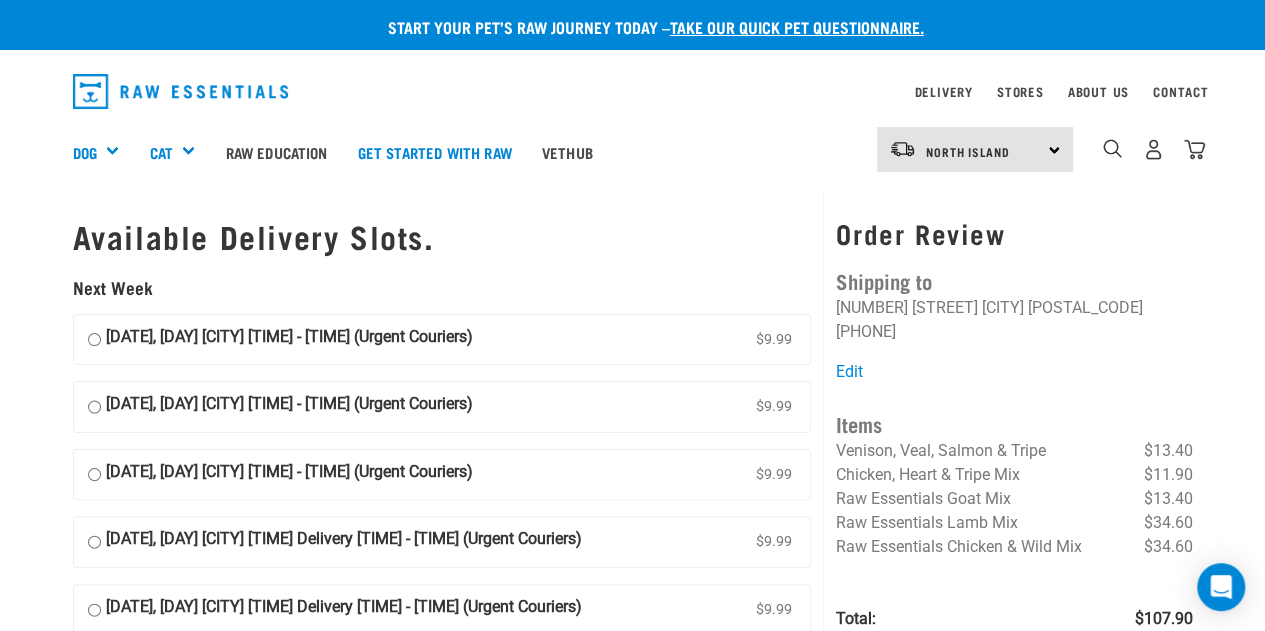 click on "[DATE], [DAY] [CITY]  [TIME] - [TIME] (Urgent Couriers) [PRICE]" at bounding box center [94, 340] 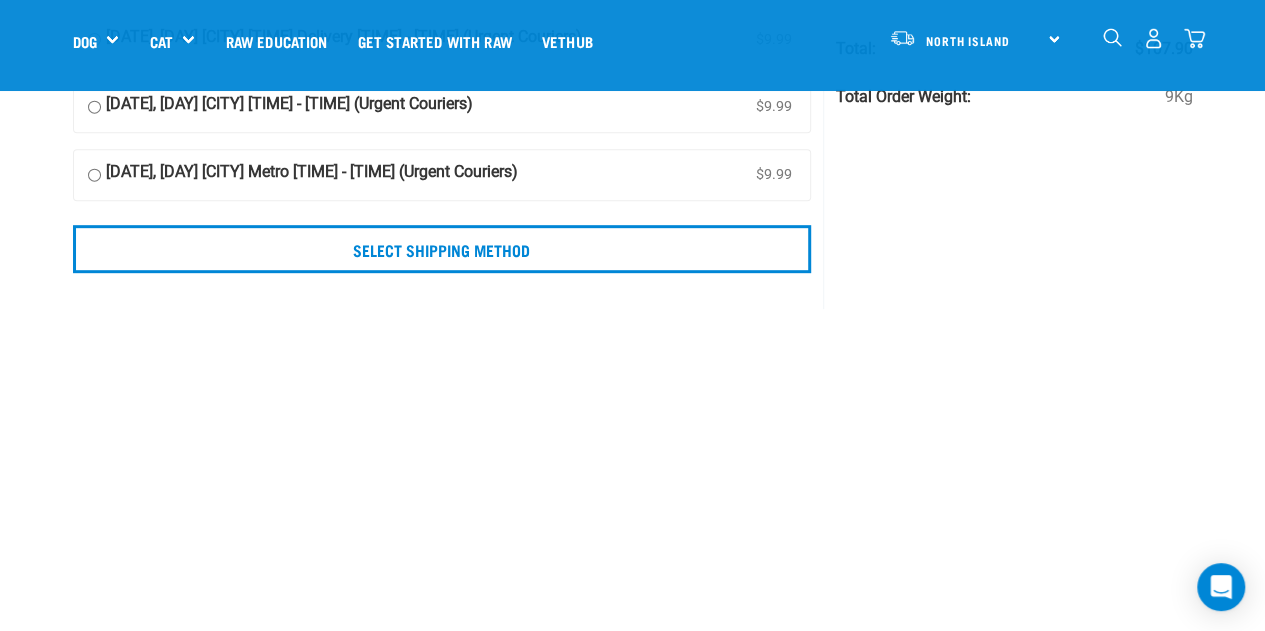 scroll, scrollTop: 400, scrollLeft: 0, axis: vertical 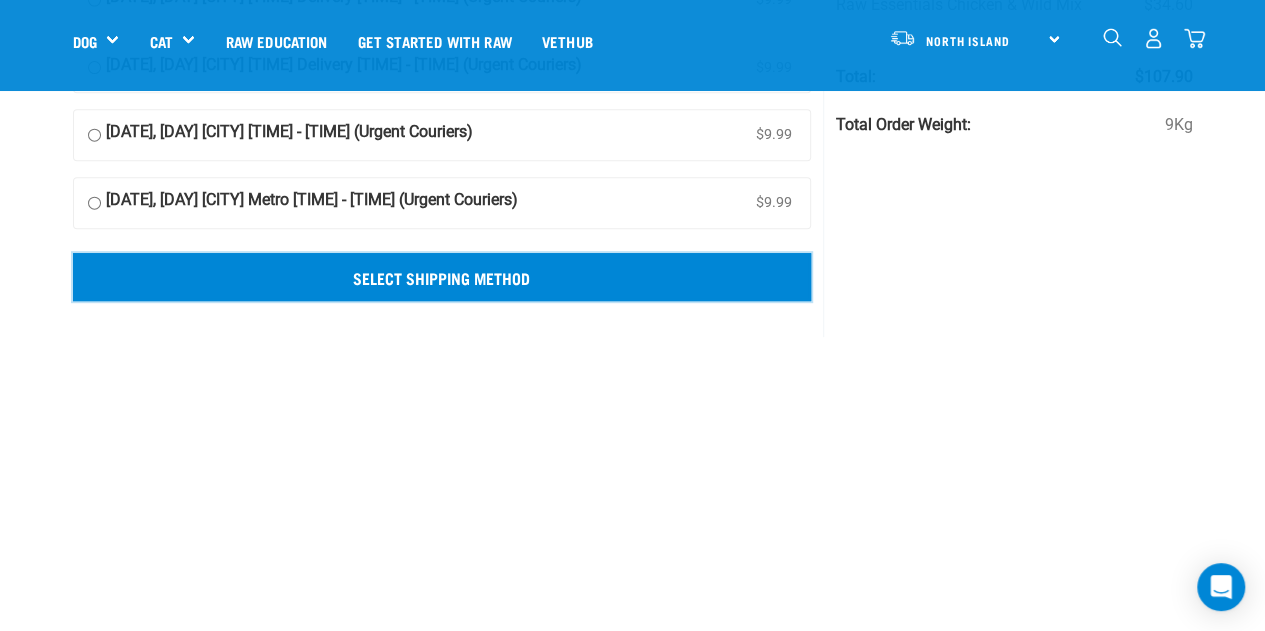 click on "Select Shipping Method" at bounding box center (442, 277) 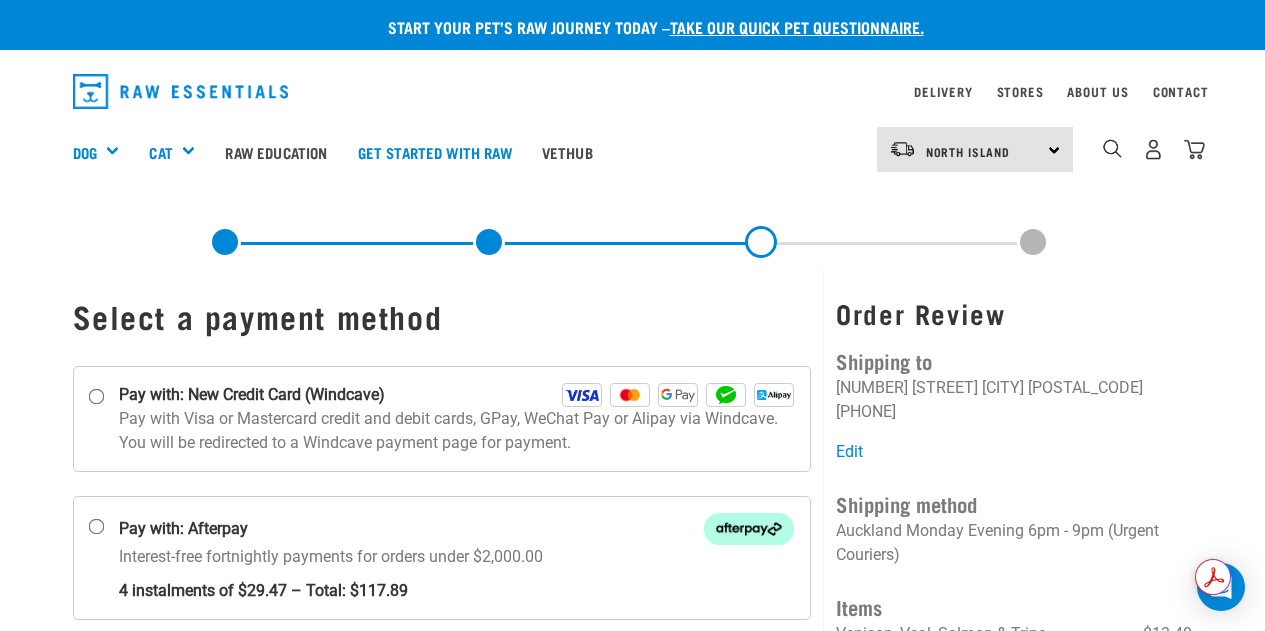 scroll, scrollTop: 0, scrollLeft: 0, axis: both 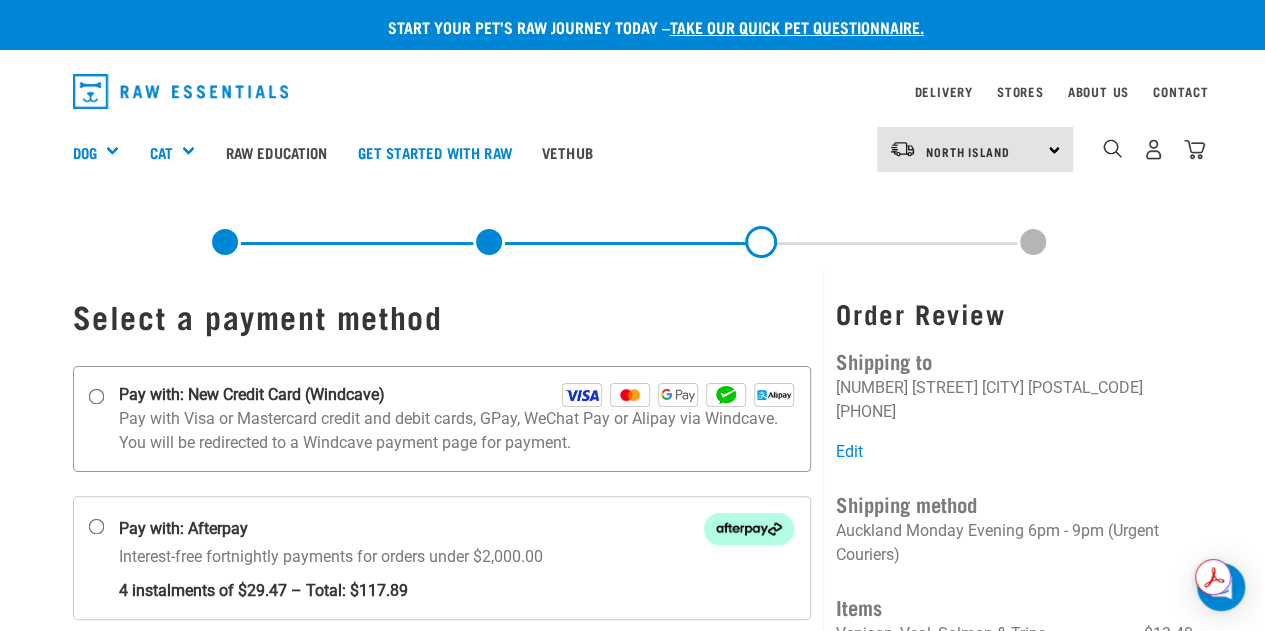 click on "Pay with: New Credit Card (Windcave)" at bounding box center (96, 396) 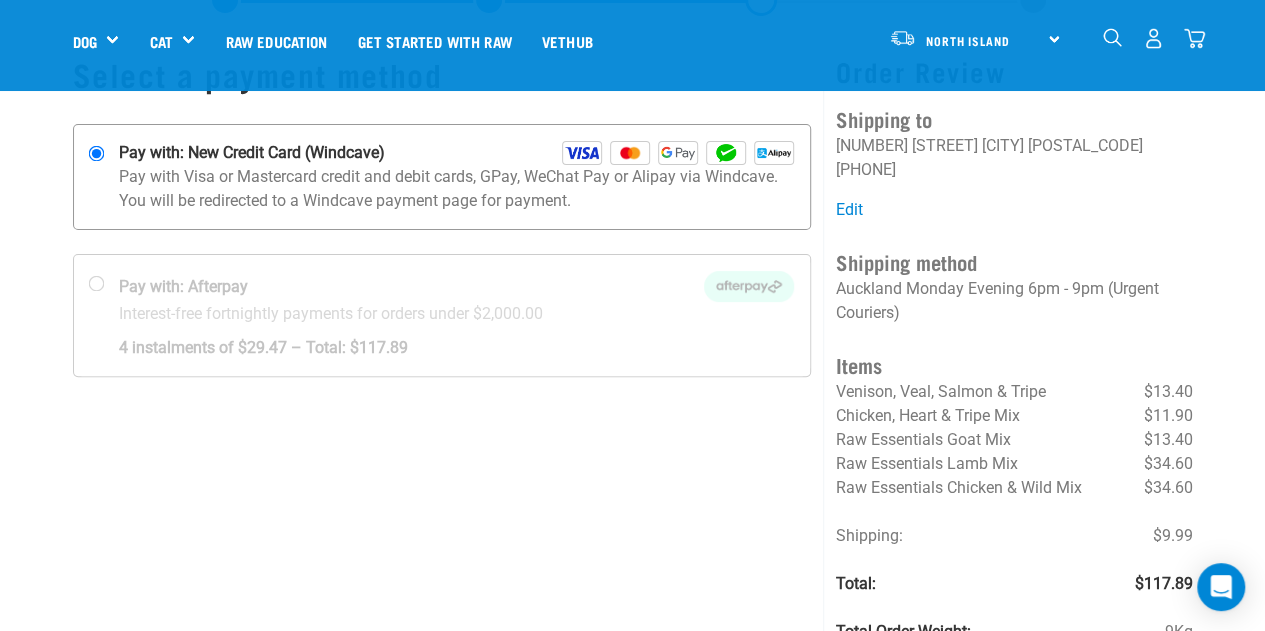scroll, scrollTop: 168, scrollLeft: 0, axis: vertical 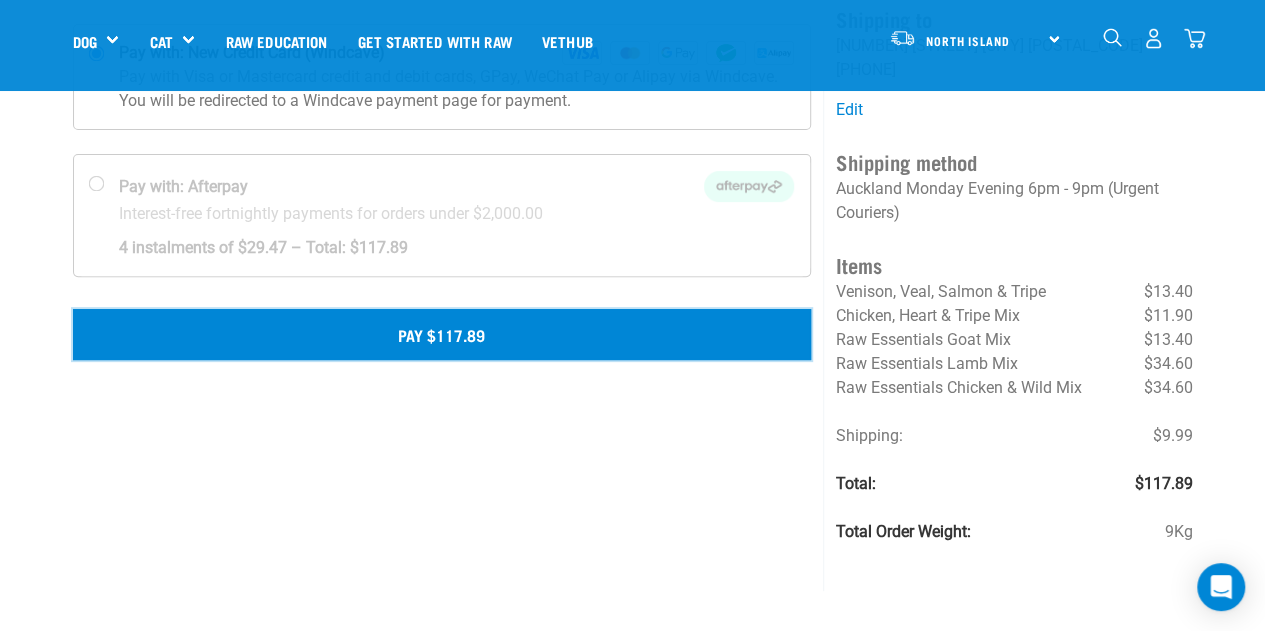 click on "Pay $117.89" at bounding box center (442, 334) 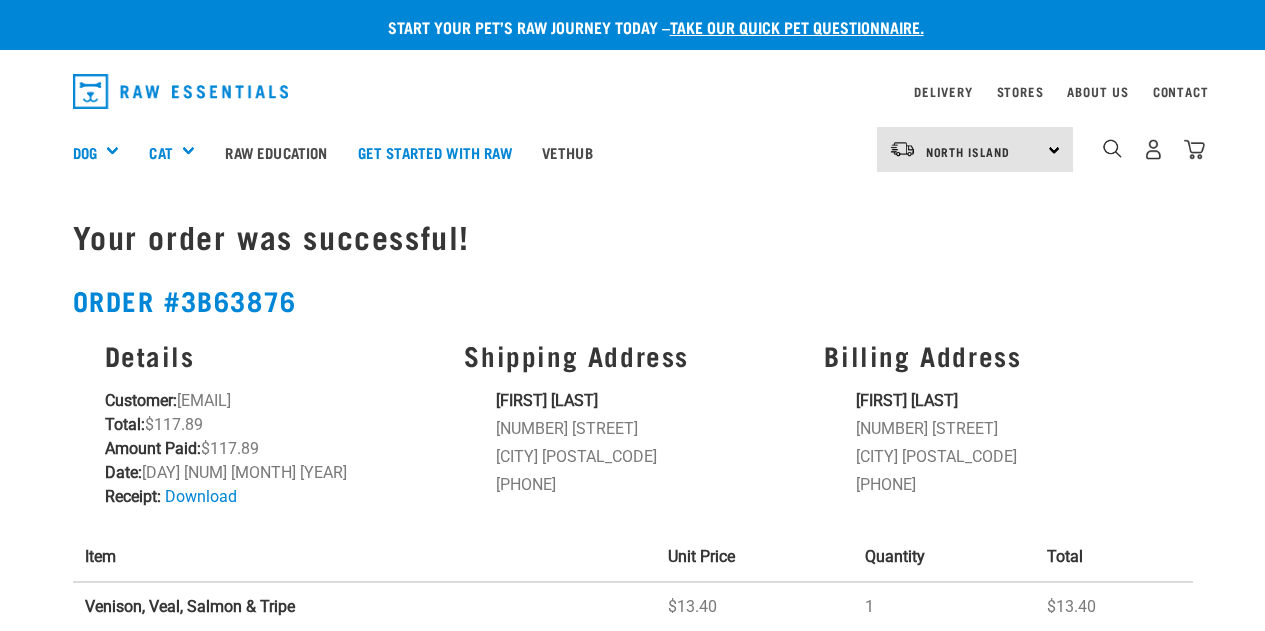scroll, scrollTop: 0, scrollLeft: 0, axis: both 